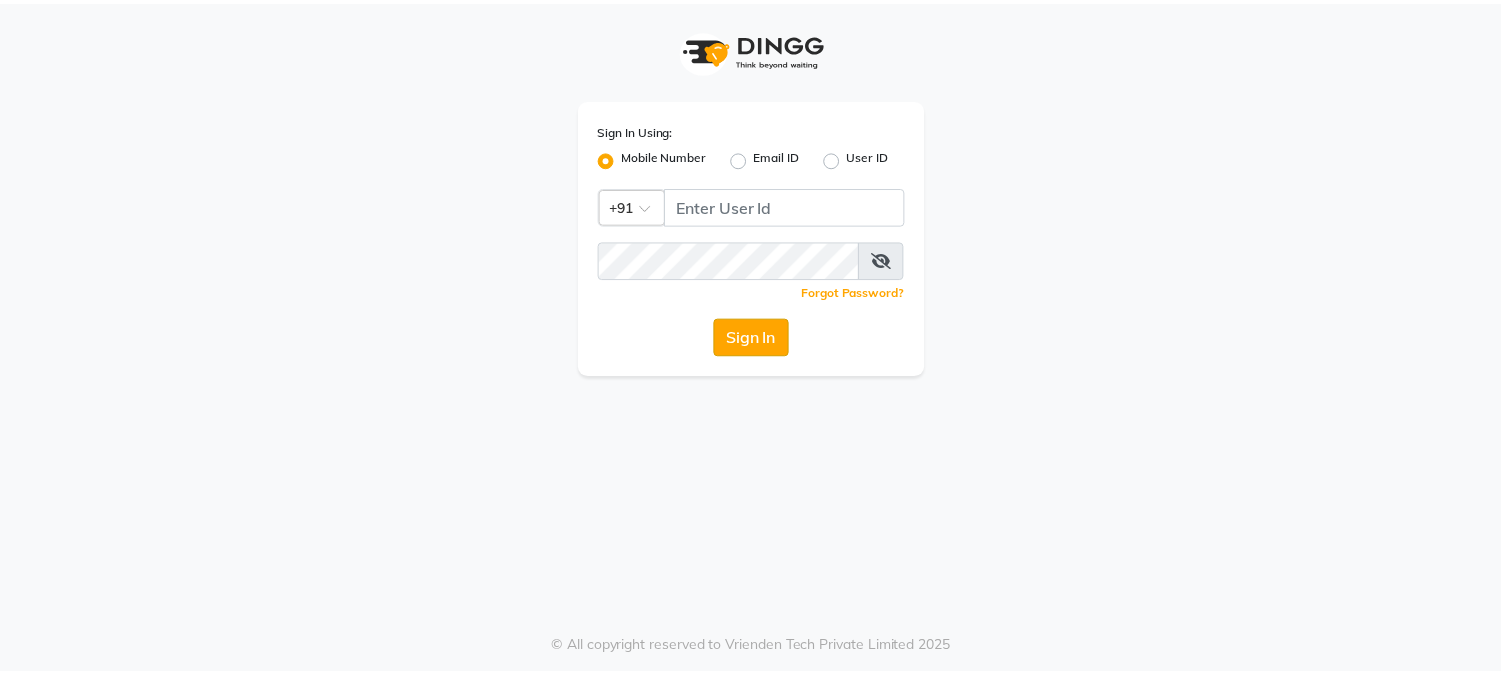scroll, scrollTop: 0, scrollLeft: 0, axis: both 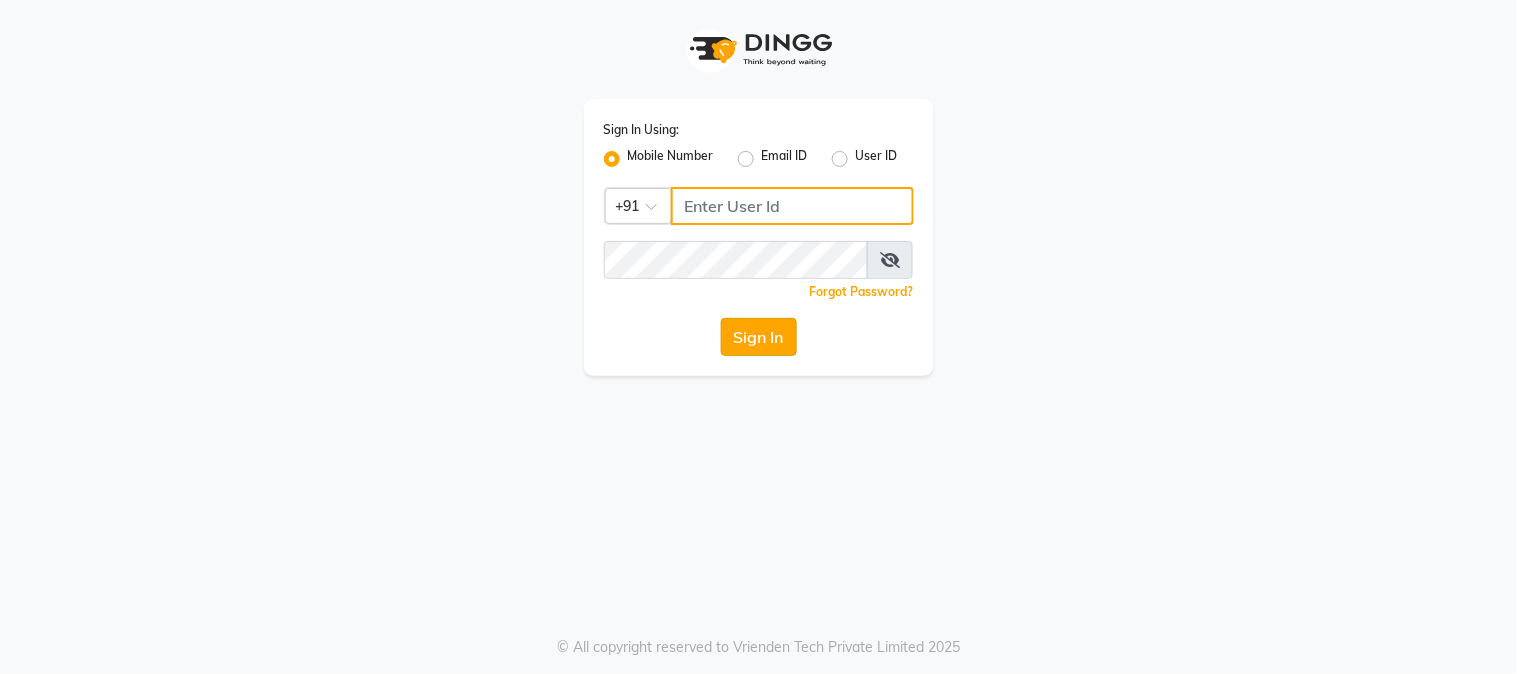 type on "9990000085" 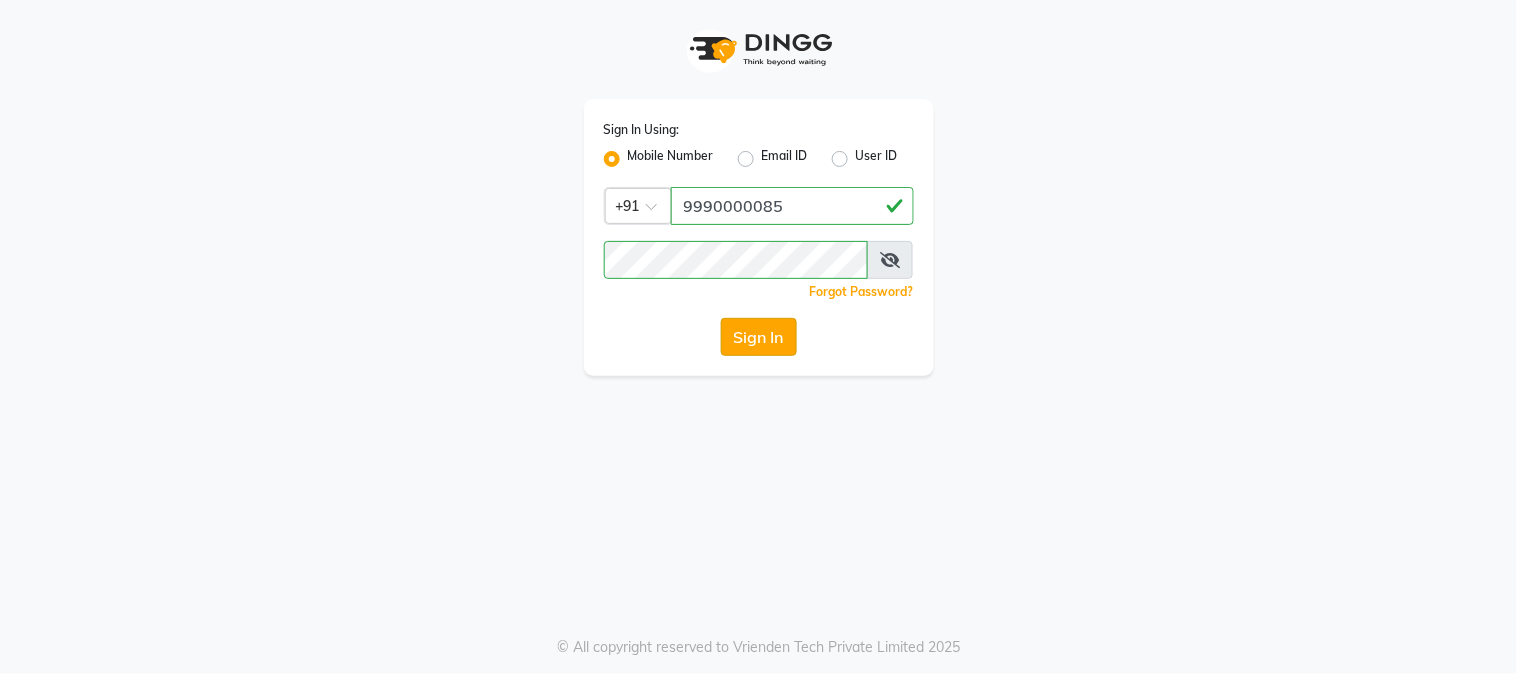 click on "Sign In" 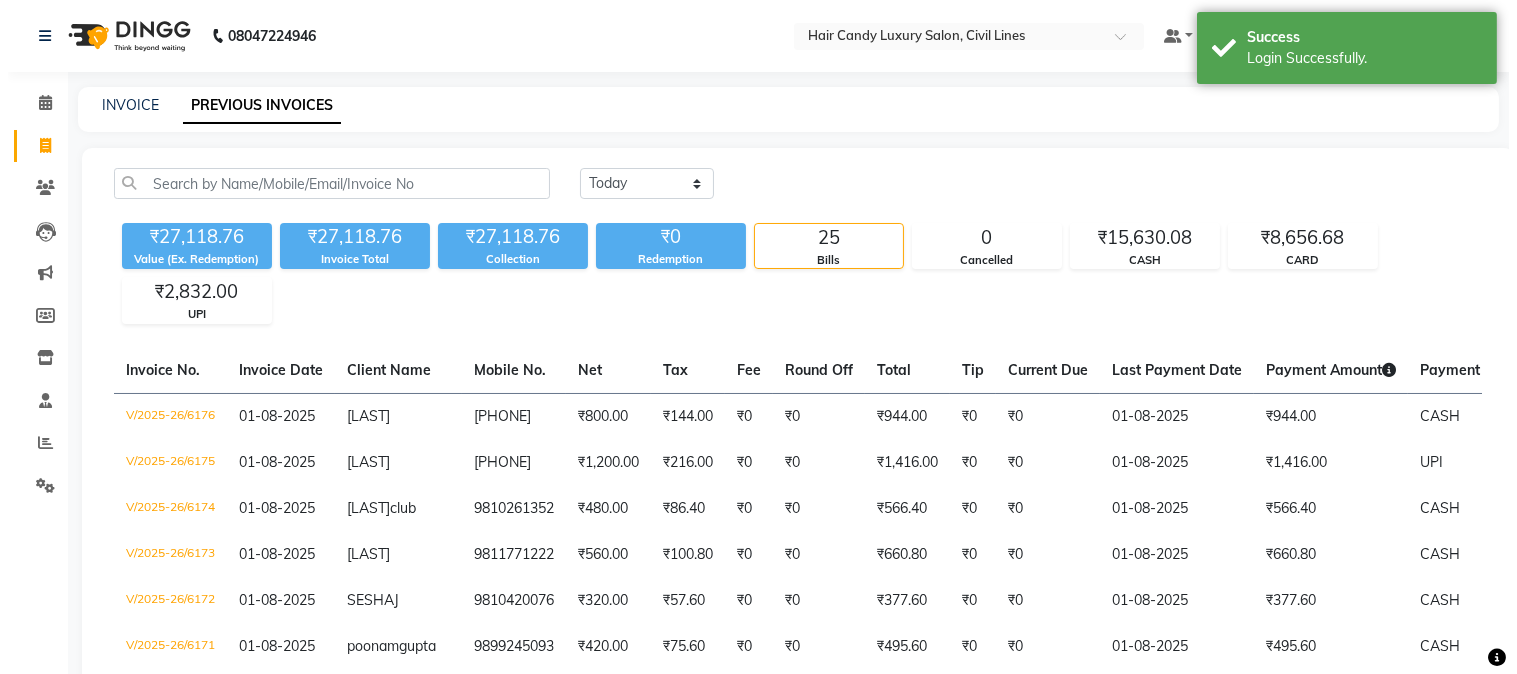 scroll, scrollTop: 0, scrollLeft: 0, axis: both 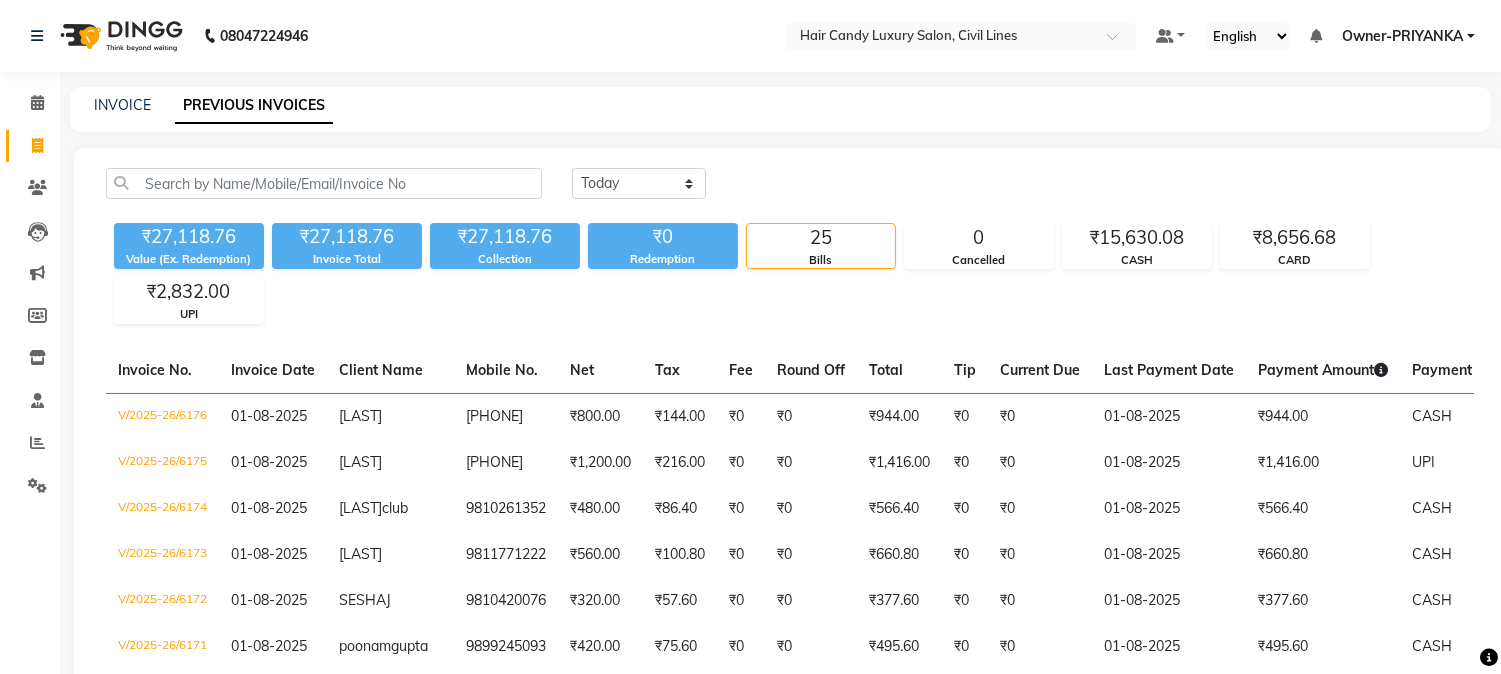 click on "Mobile No." 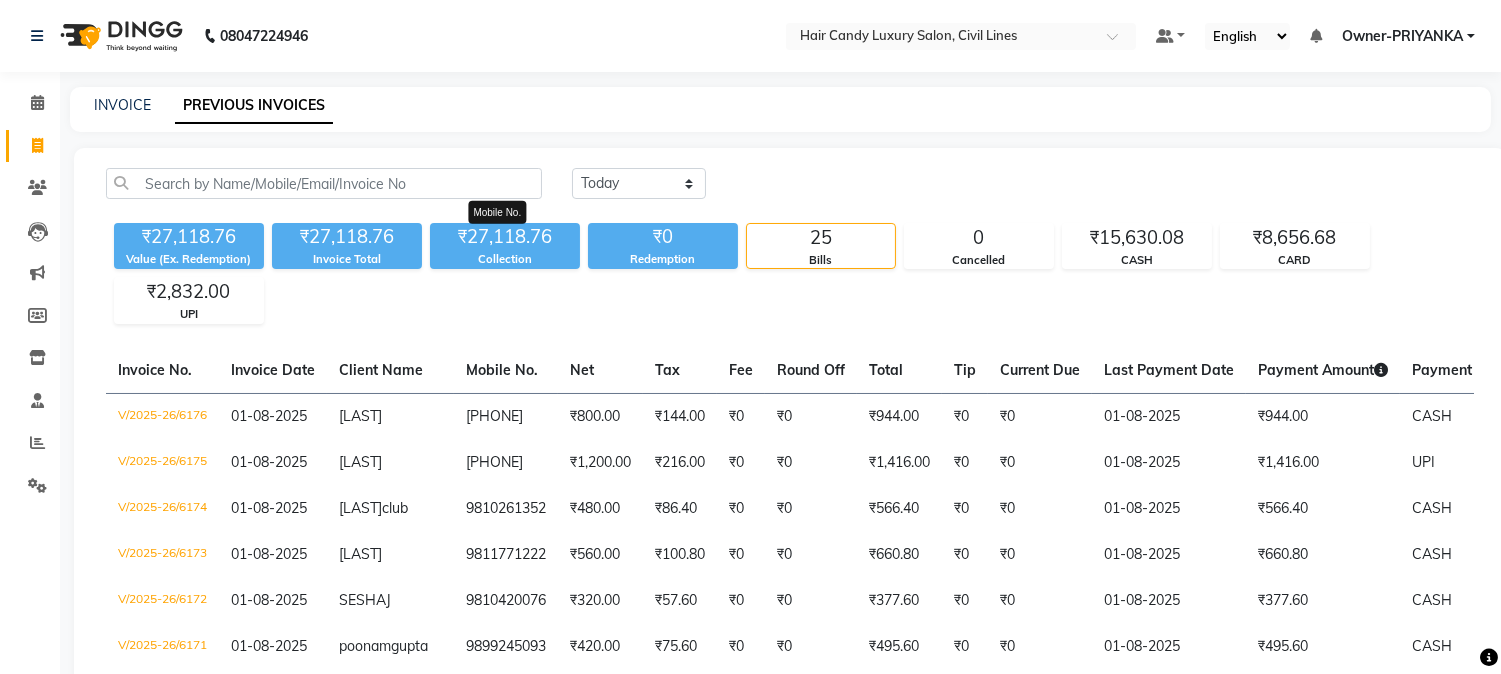click on "Mobile No." 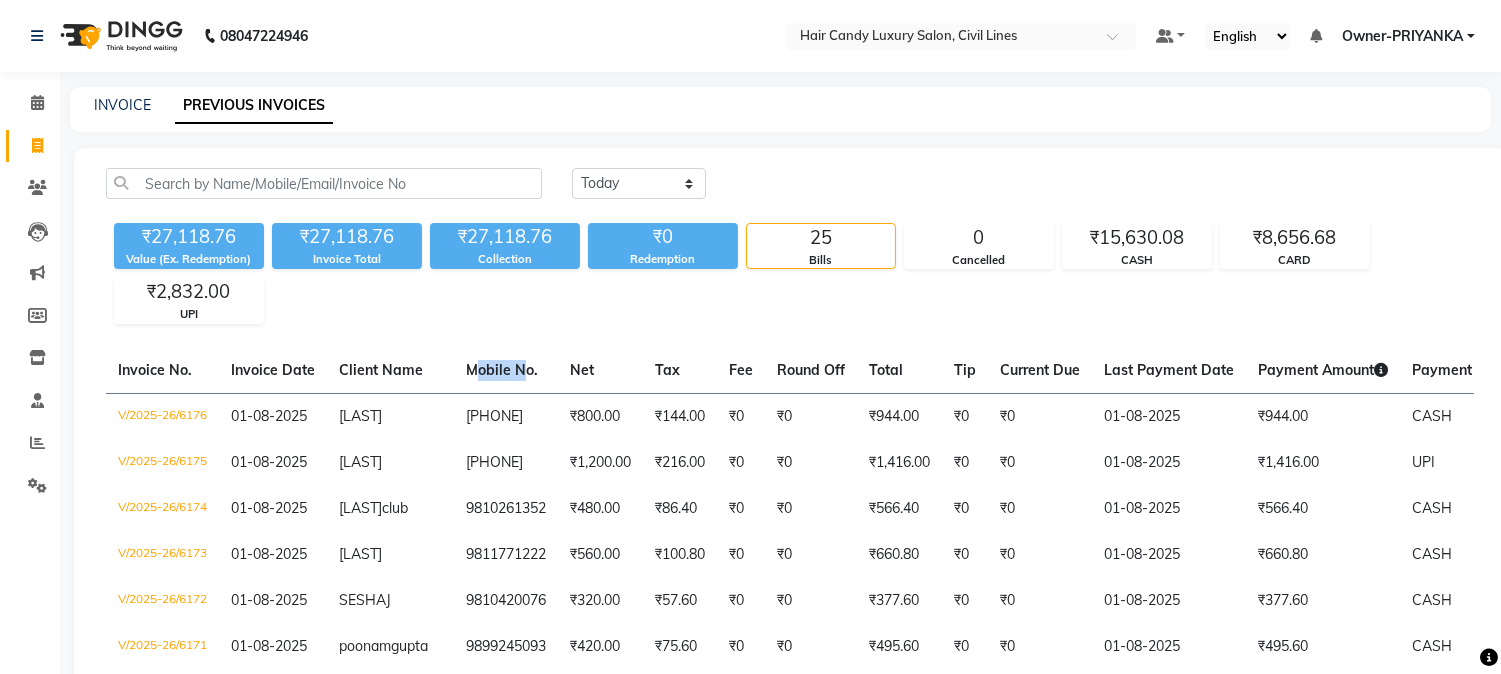 click on "Mobile No." 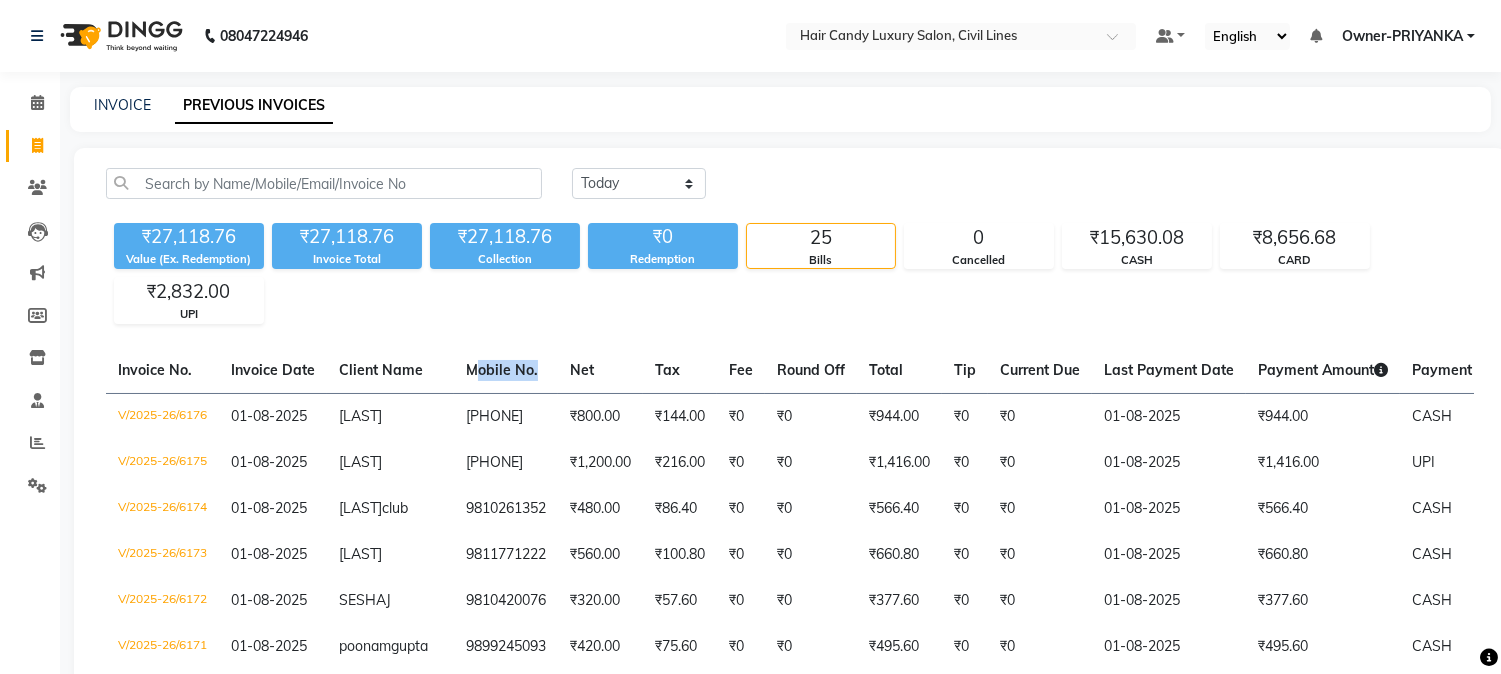 click on "Mobile No." 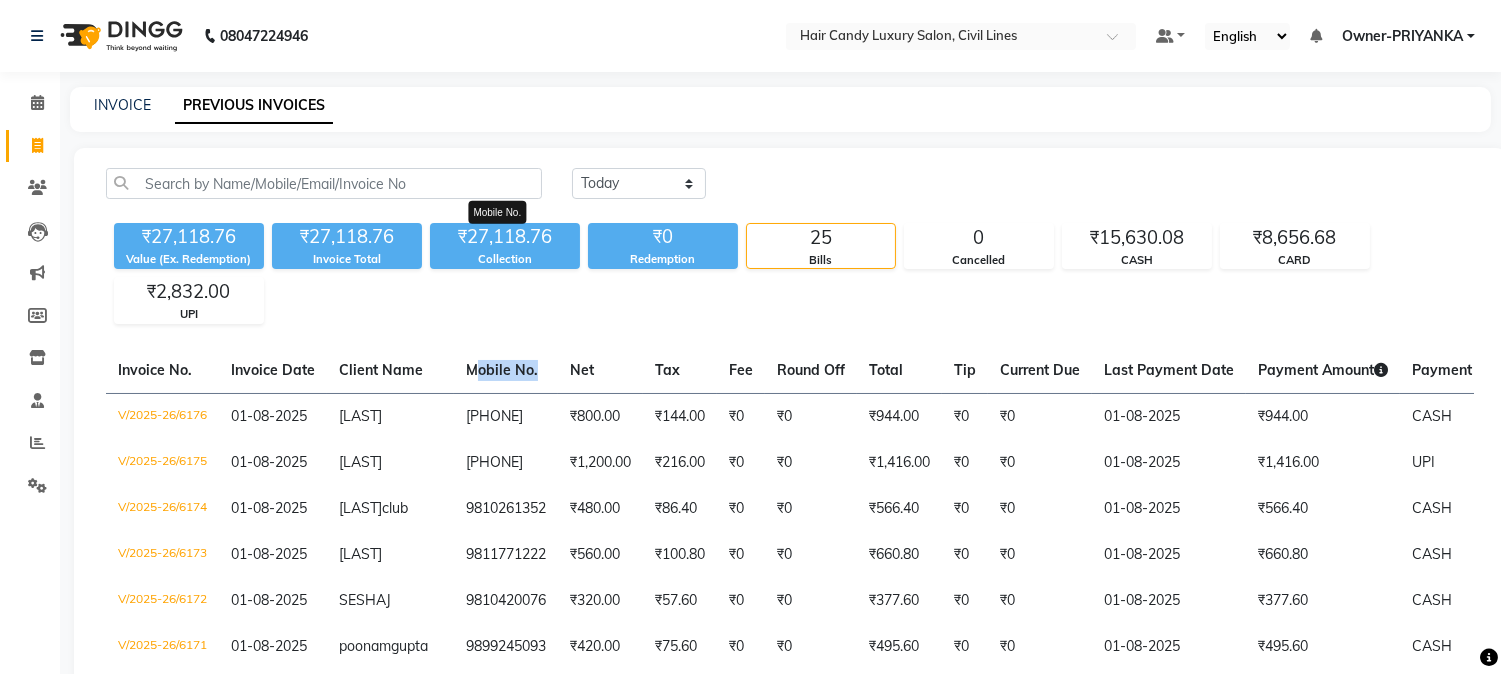 click on "Mobile No." 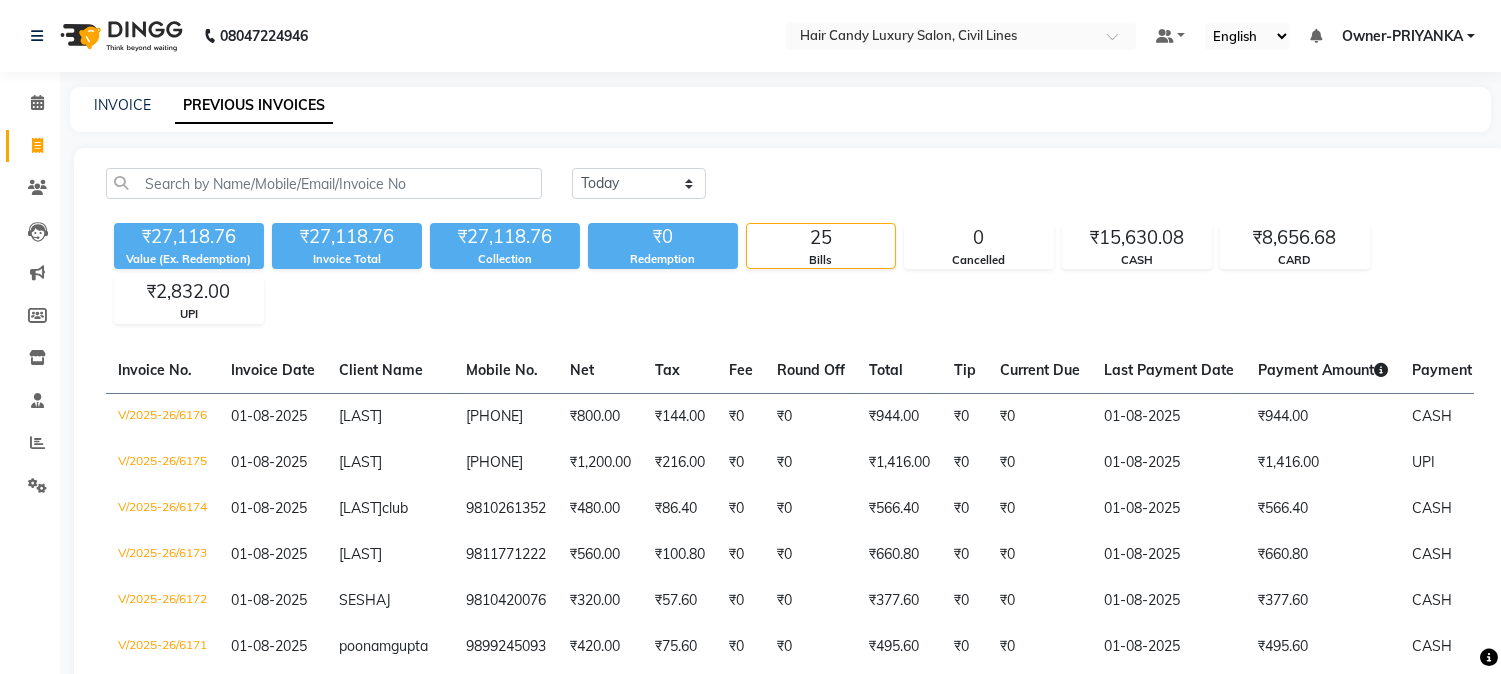 click on "Collection" 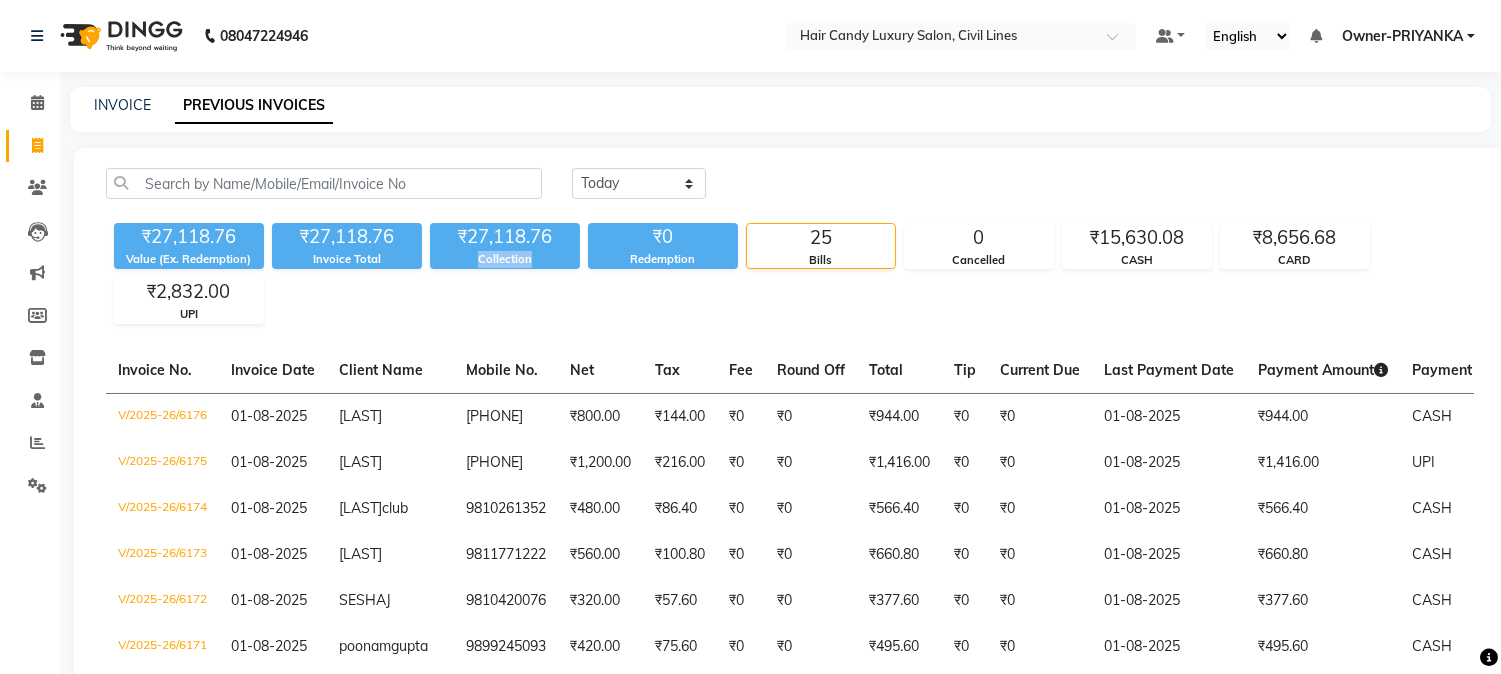 click on "Collection" 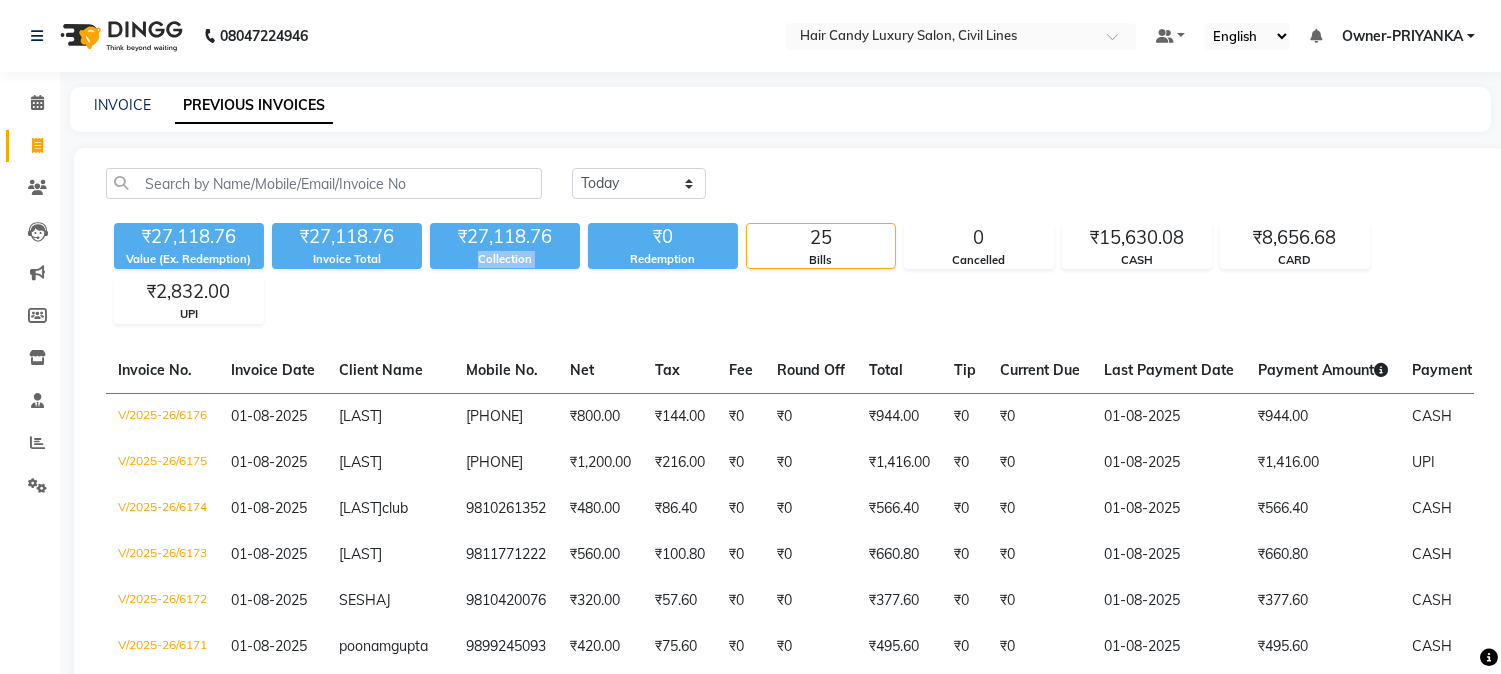 click on "Collection" 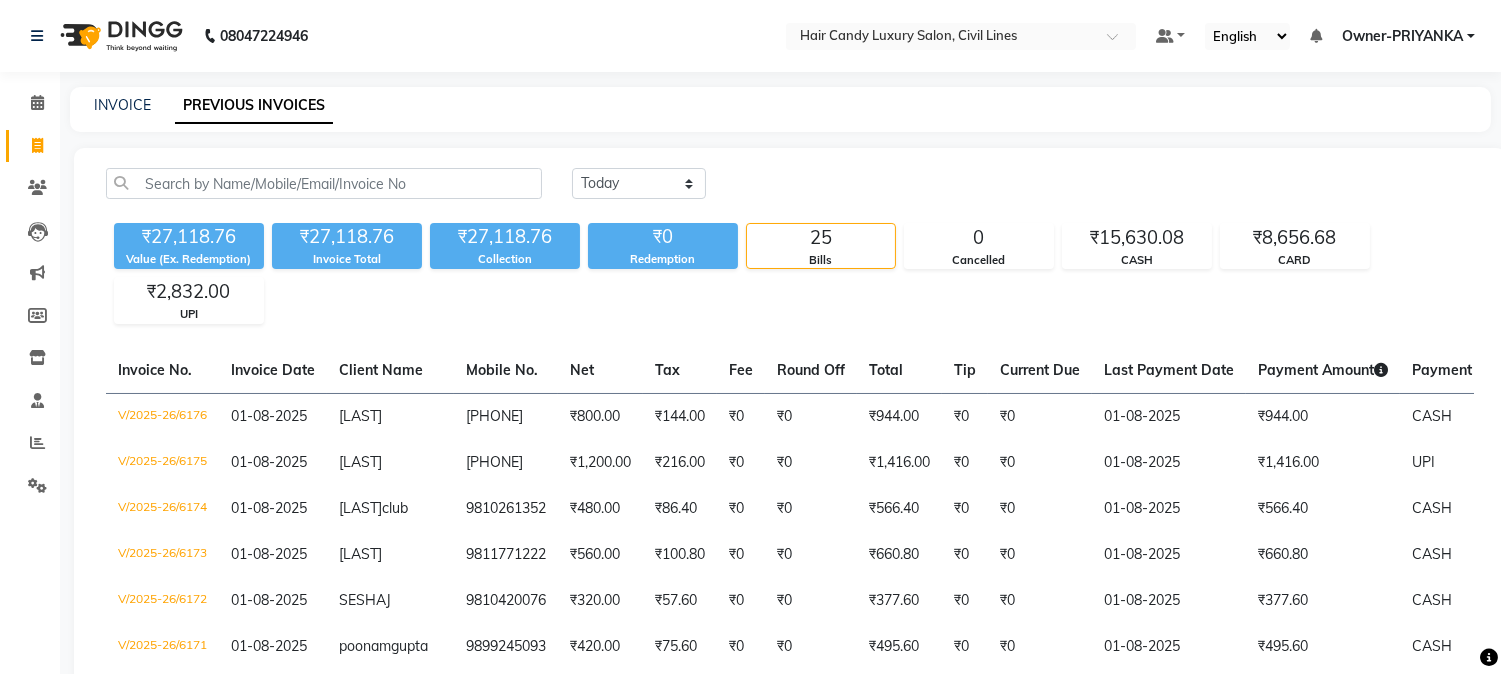click on "Redemption" 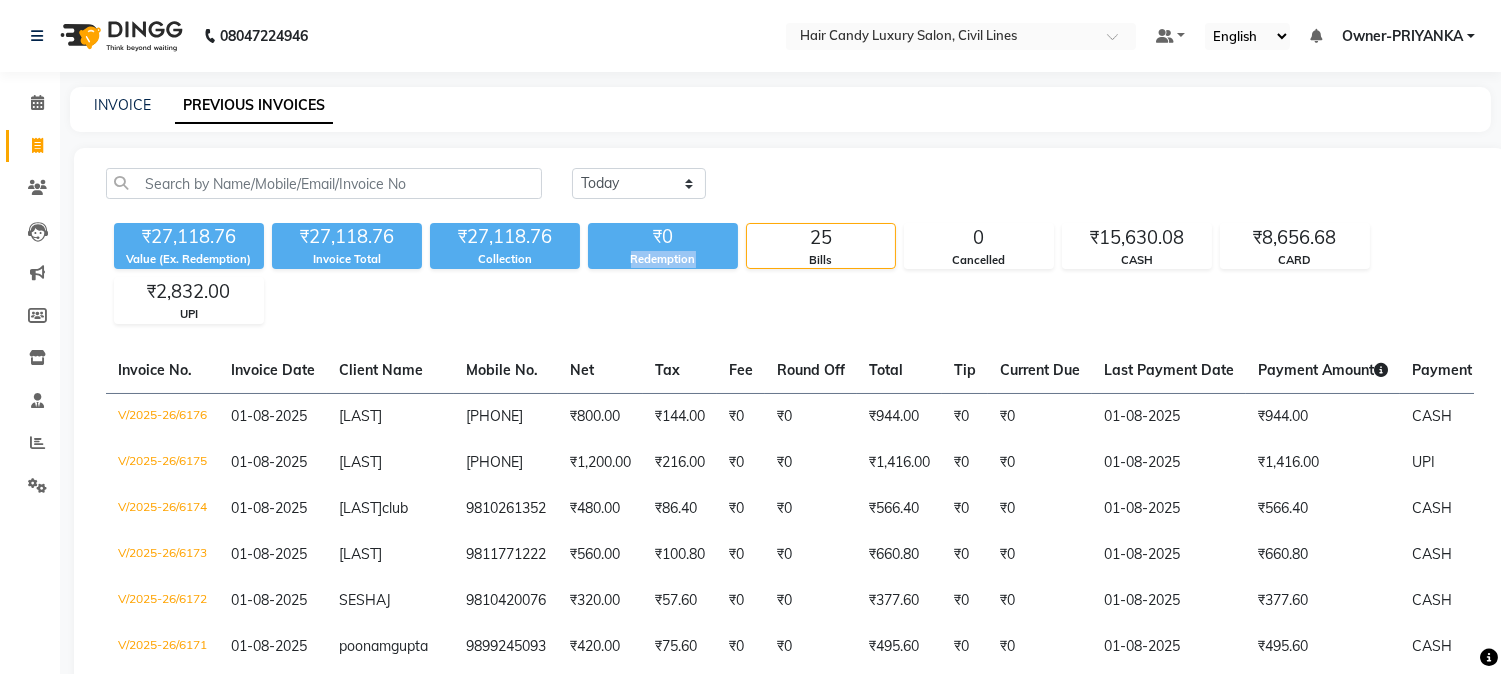 click on "Redemption" 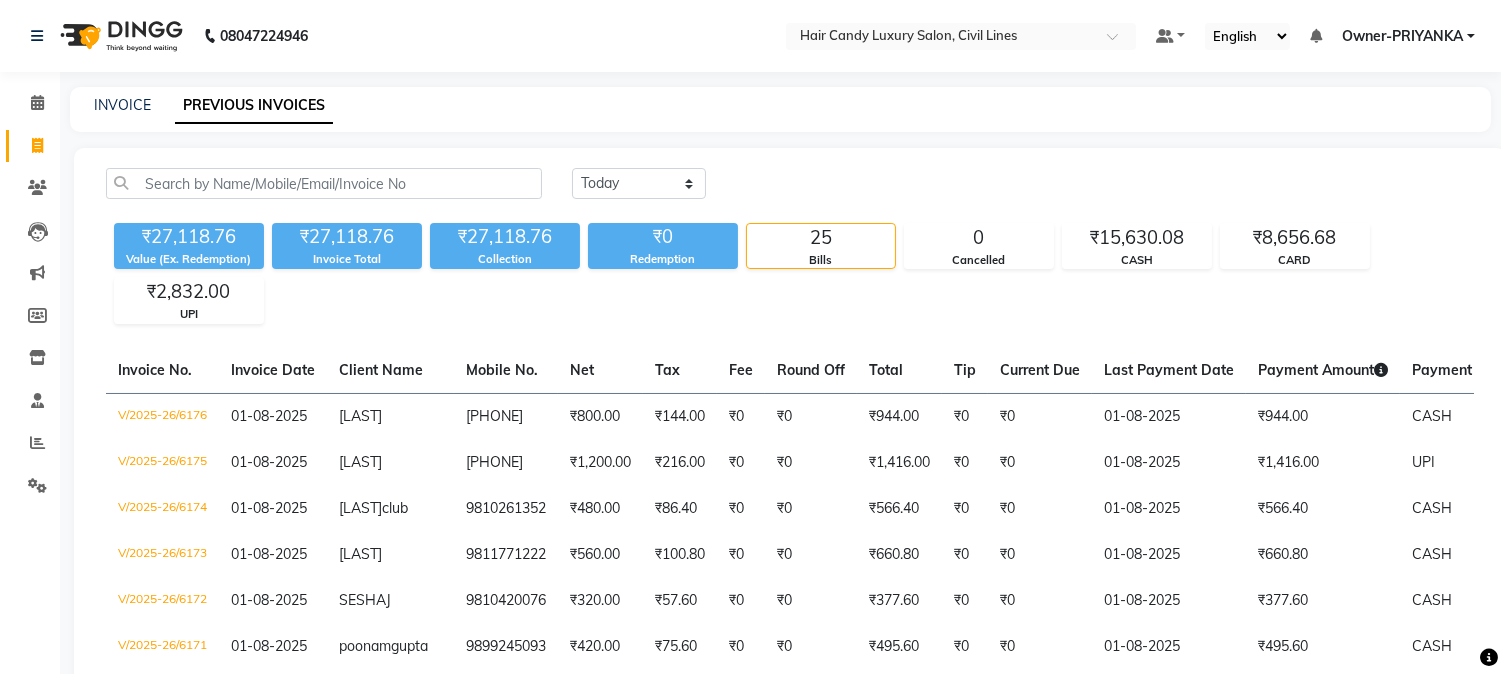 click on "Collection" 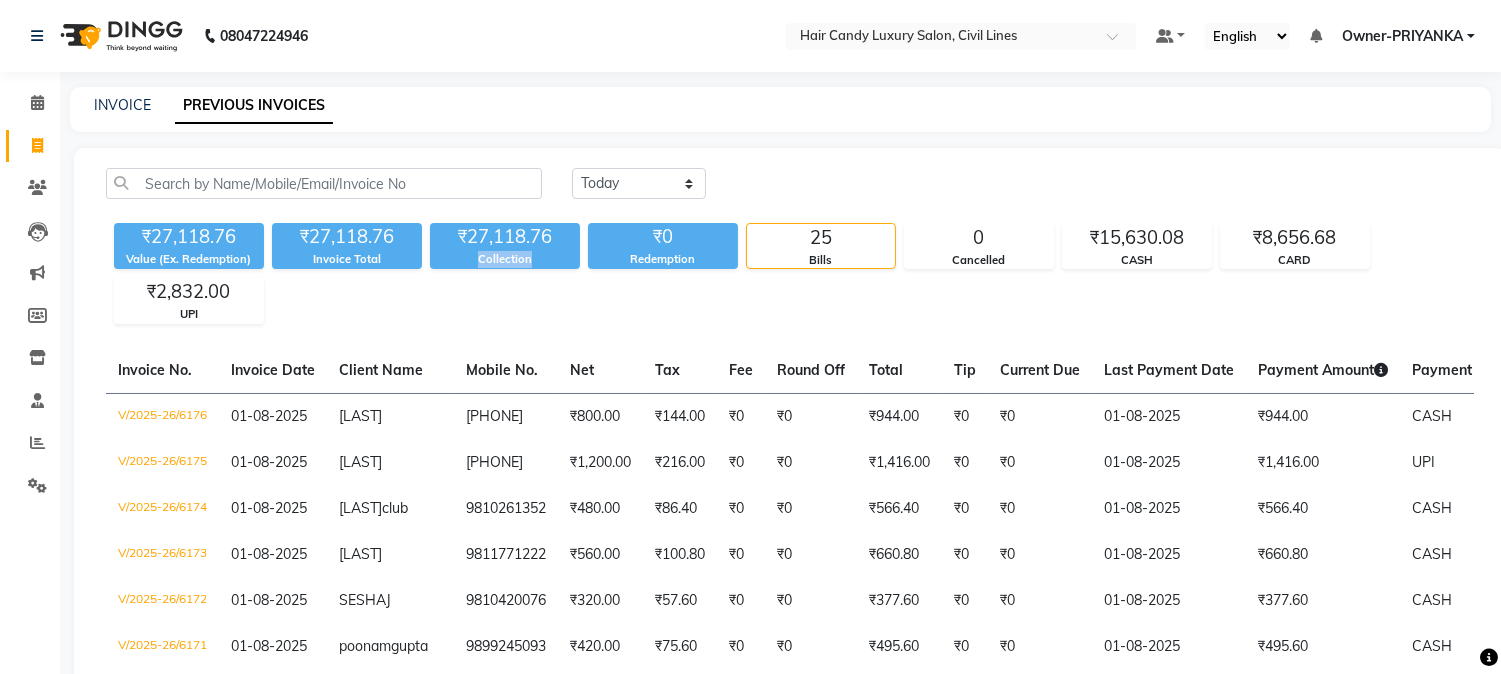 click on "Collection" 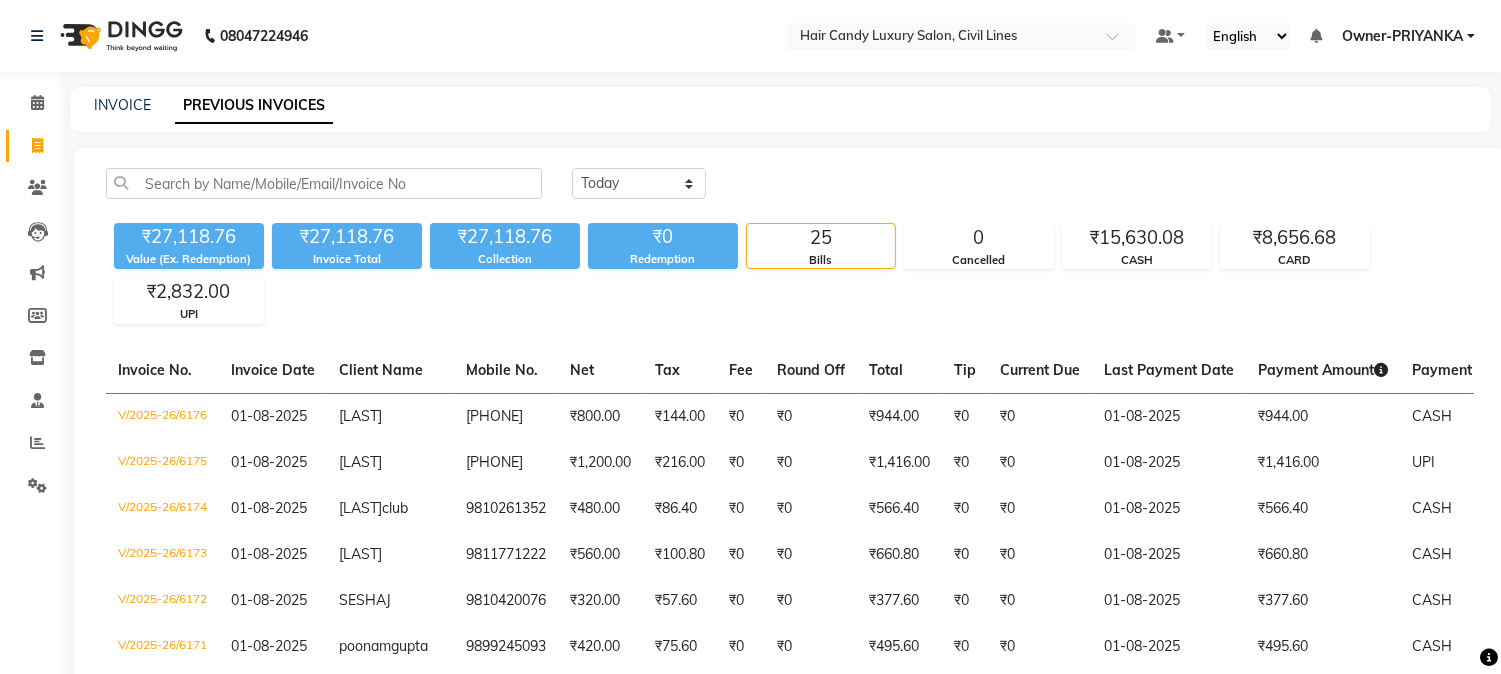 click on "Collection" 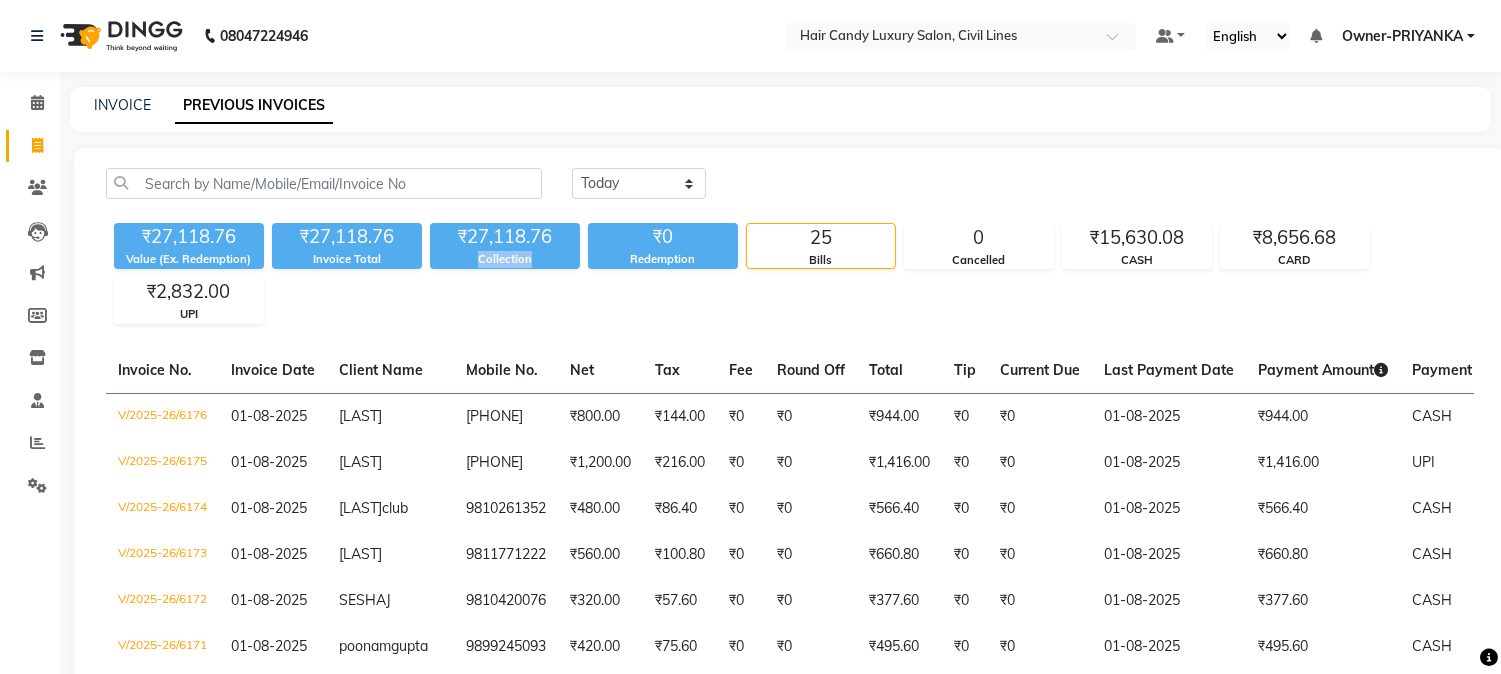 click on "Collection" 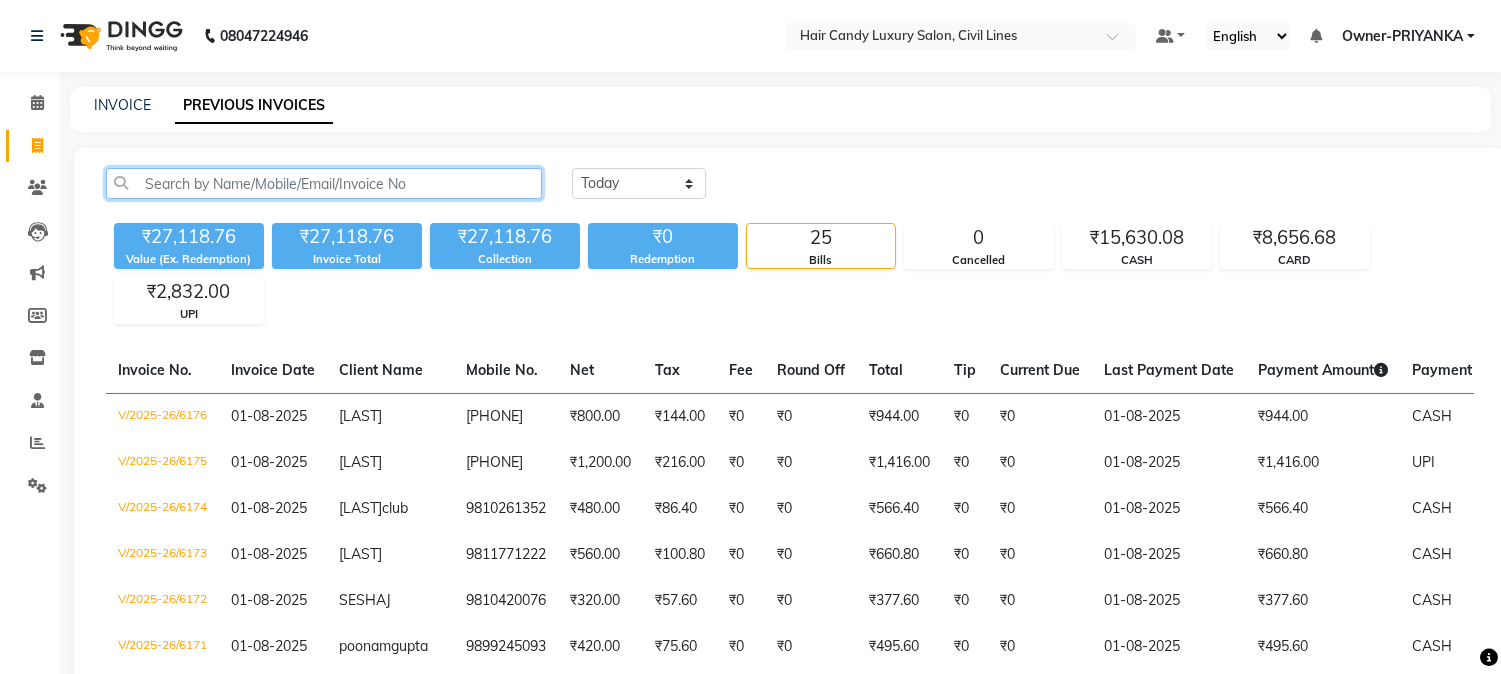click 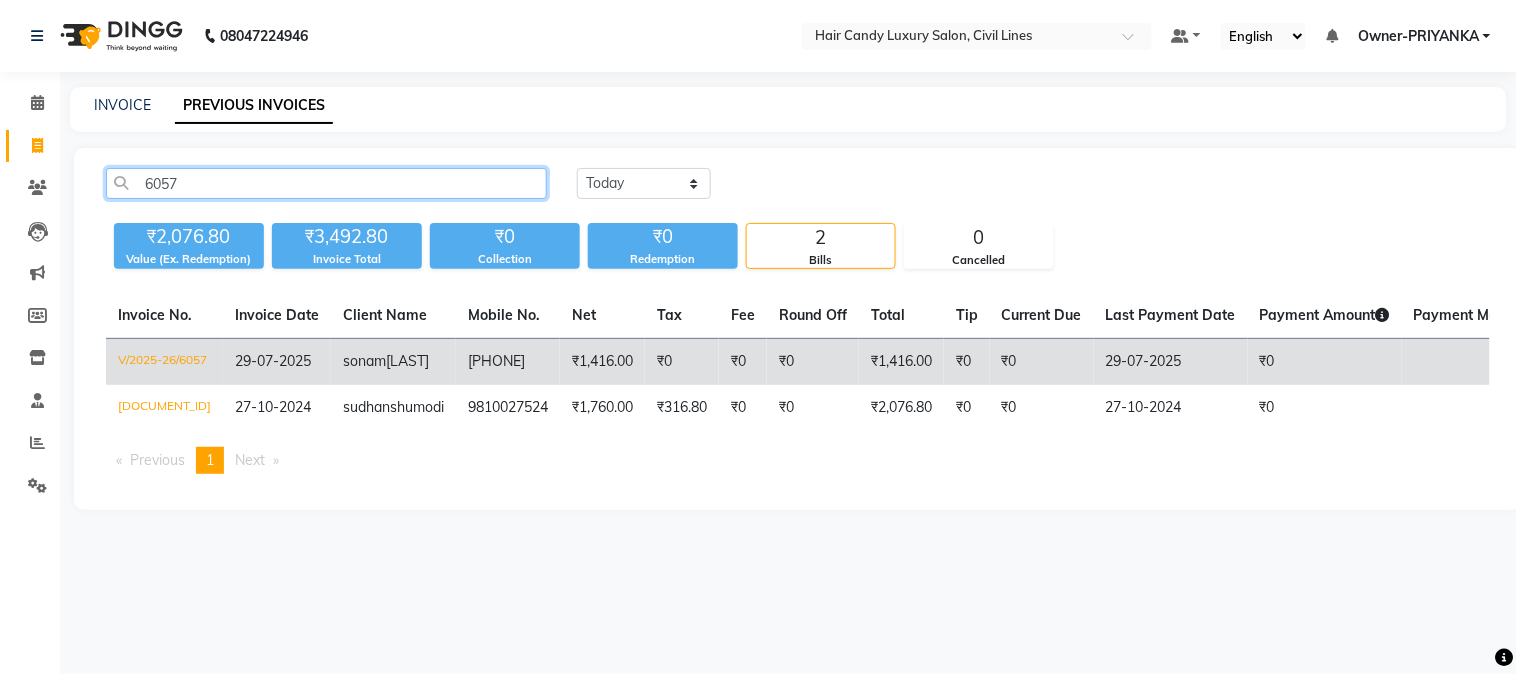 type on "6057" 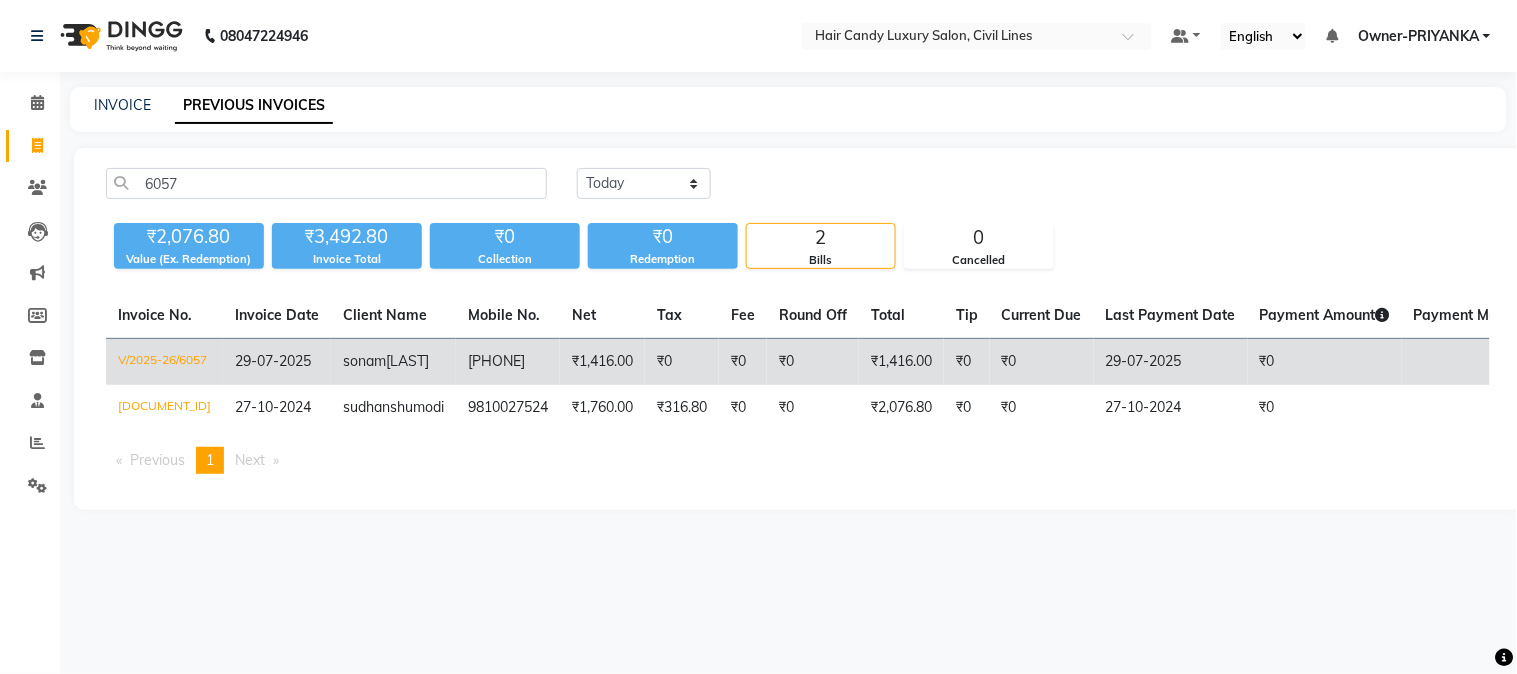 click on "[LAST]  [LAST]" 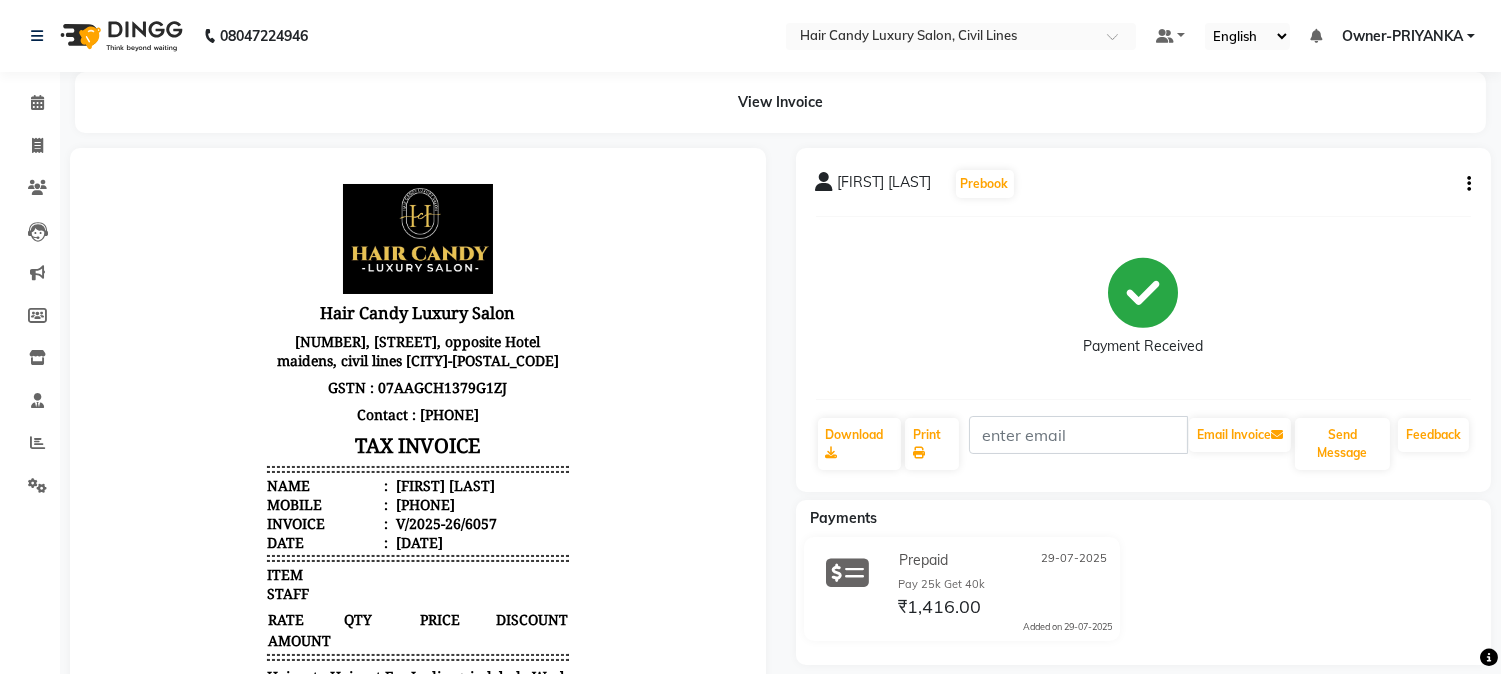 scroll, scrollTop: 0, scrollLeft: 0, axis: both 